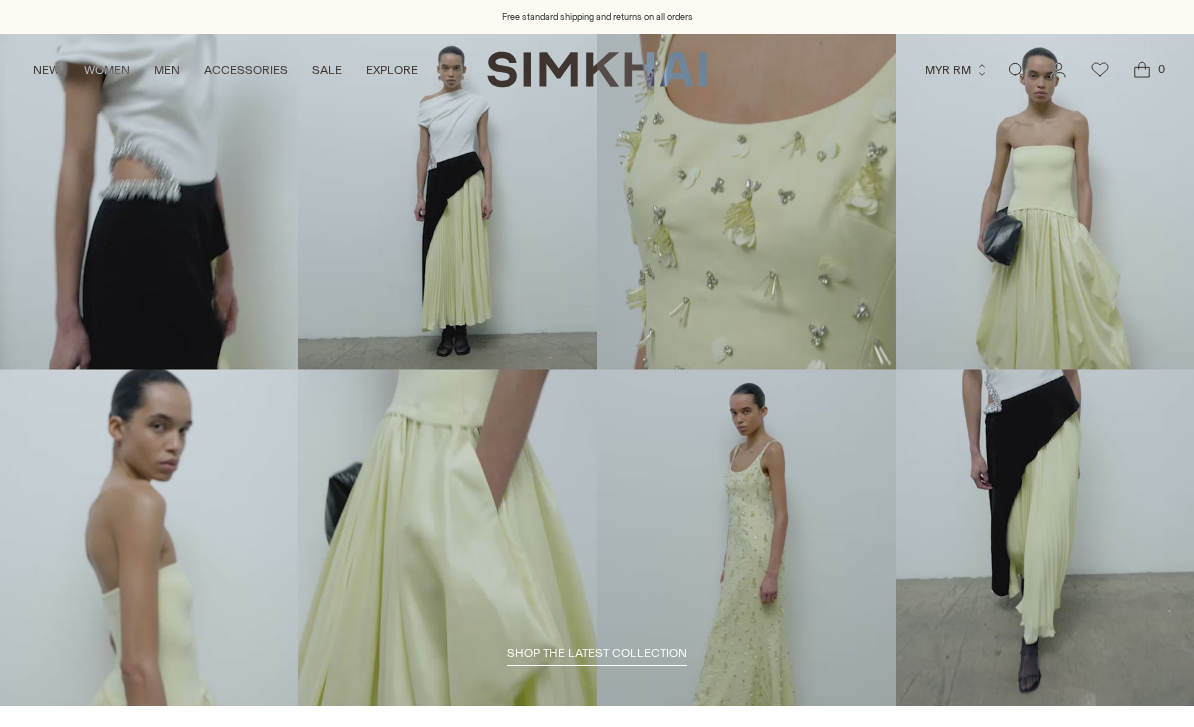 scroll, scrollTop: 0, scrollLeft: 0, axis: both 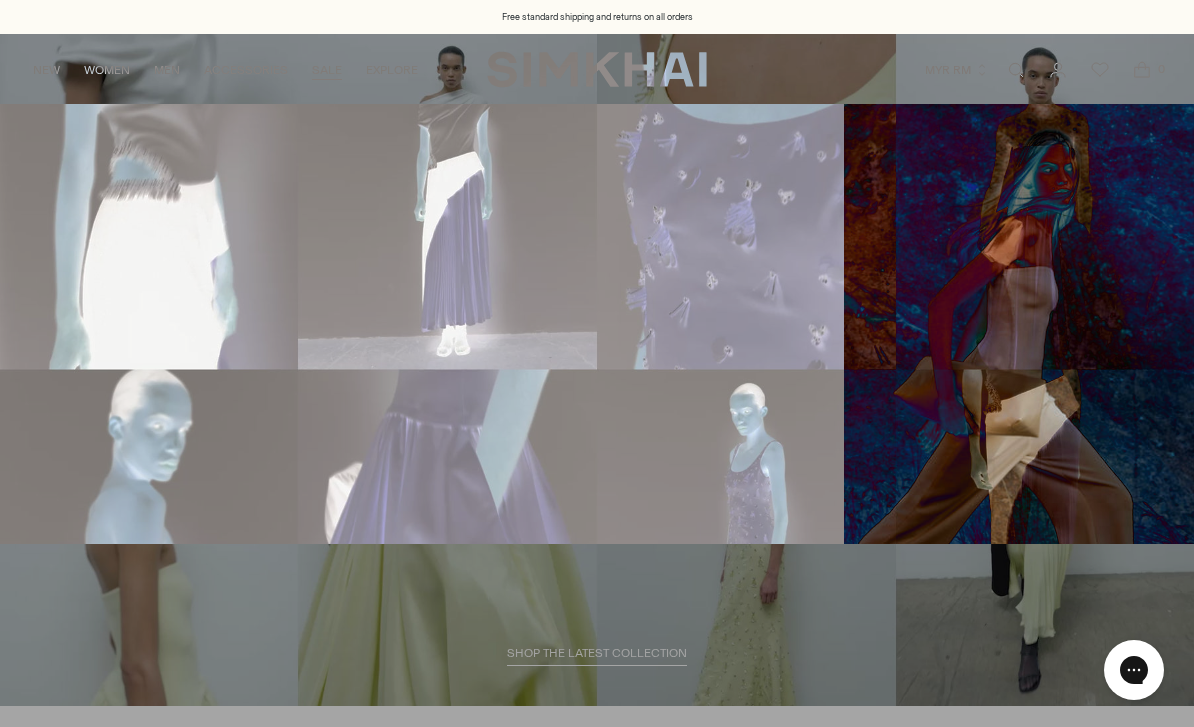 click on "WOMENS SALE" at bounding box center (348, 136) 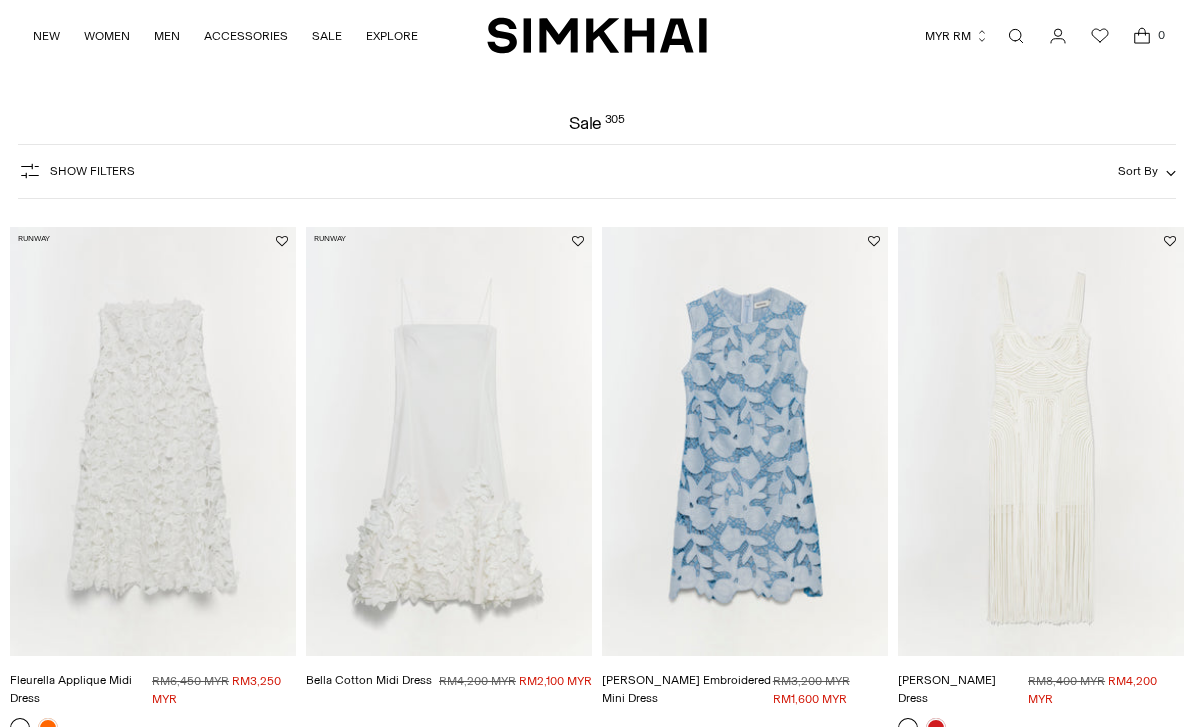 scroll, scrollTop: 52, scrollLeft: 0, axis: vertical 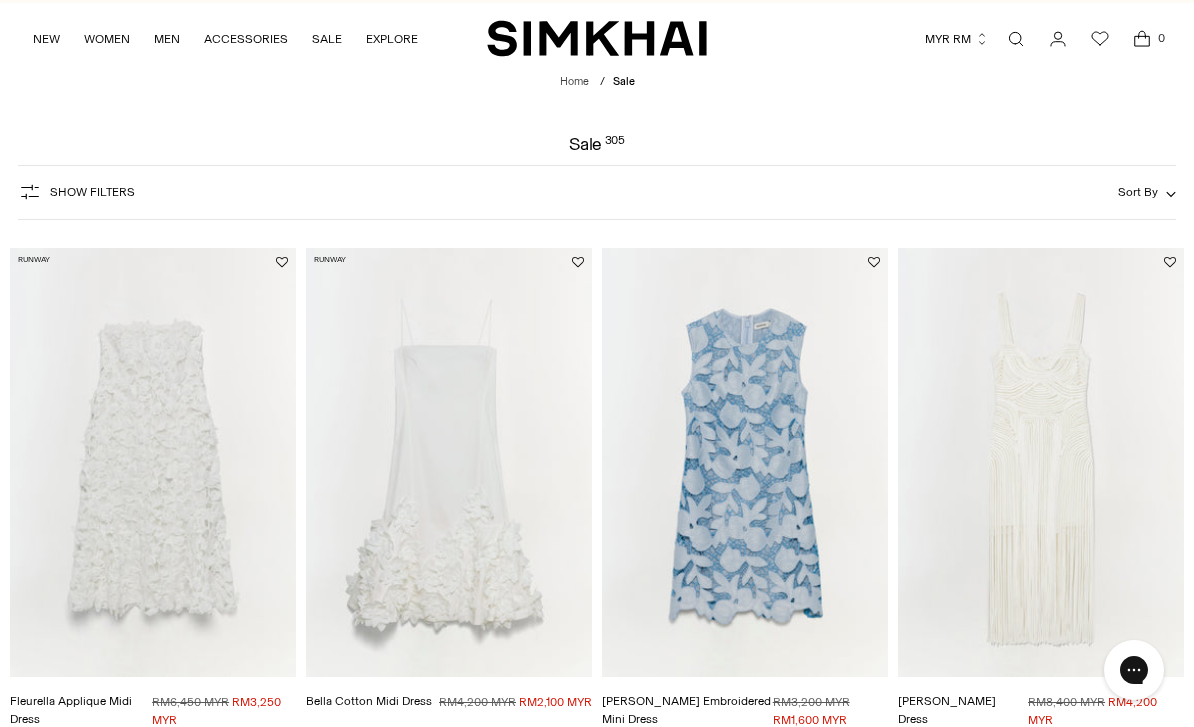 click on "Sort By" at bounding box center (1138, 192) 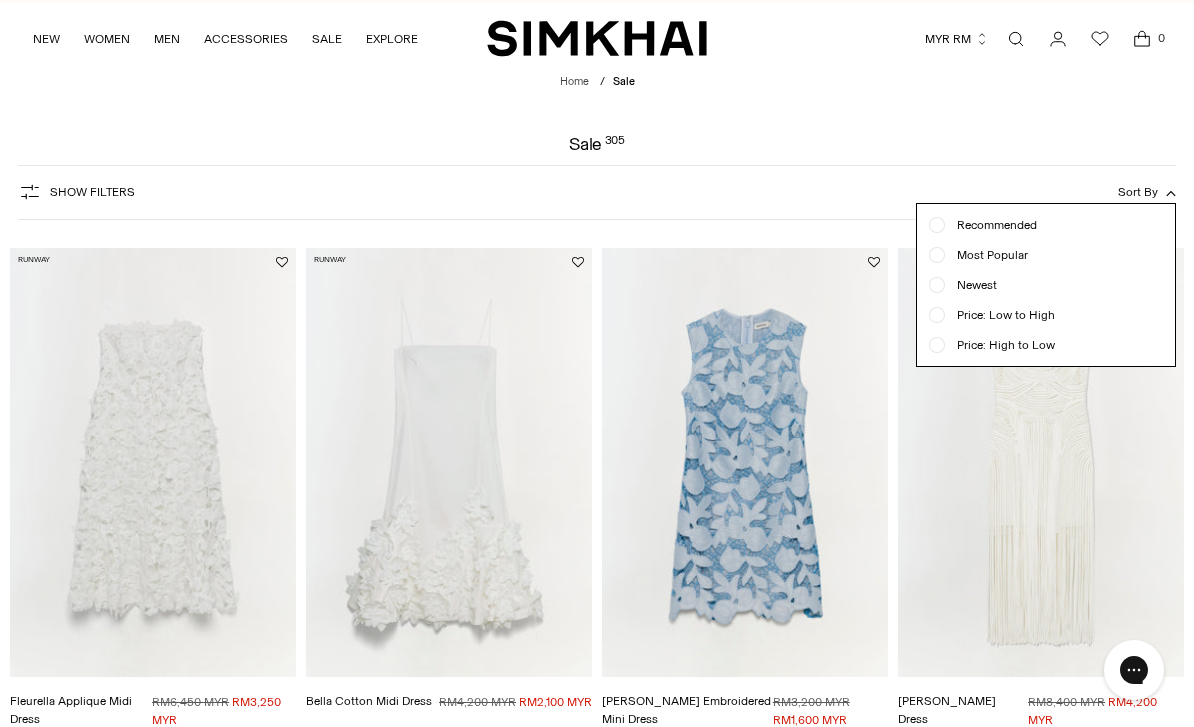 click on "Price: Low to High" at bounding box center (1000, 315) 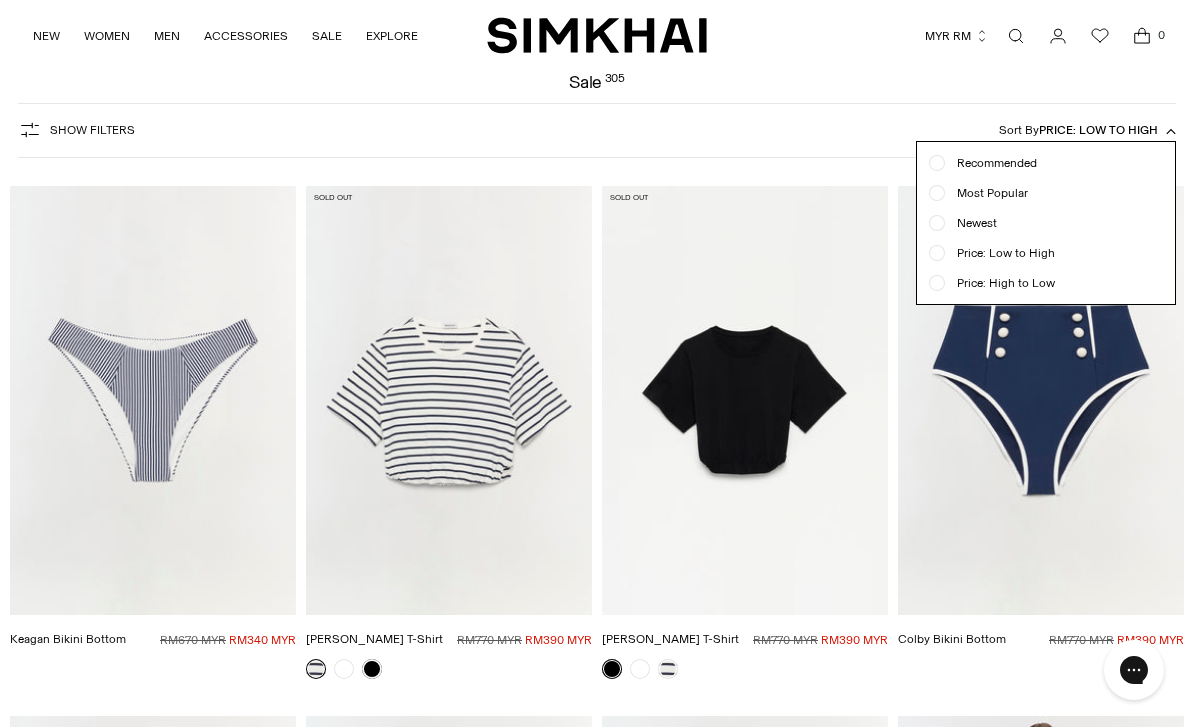 scroll, scrollTop: 147, scrollLeft: 0, axis: vertical 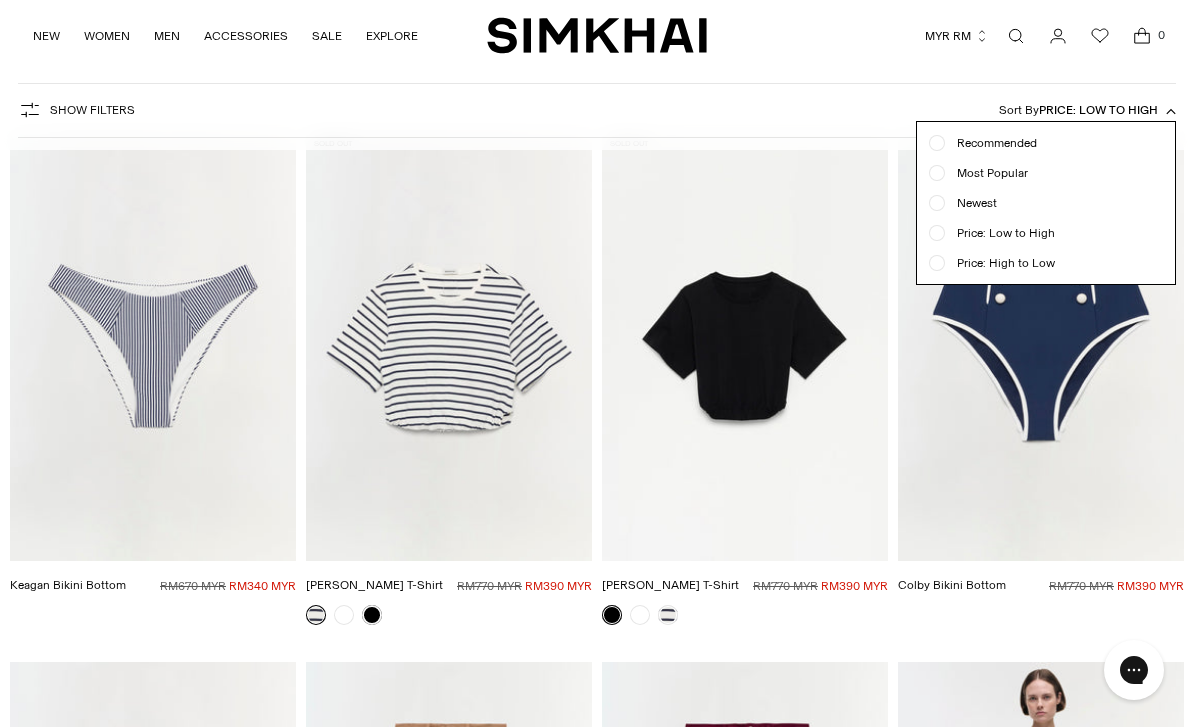 click on "Sort By  Price: Low to High" at bounding box center [1087, 110] 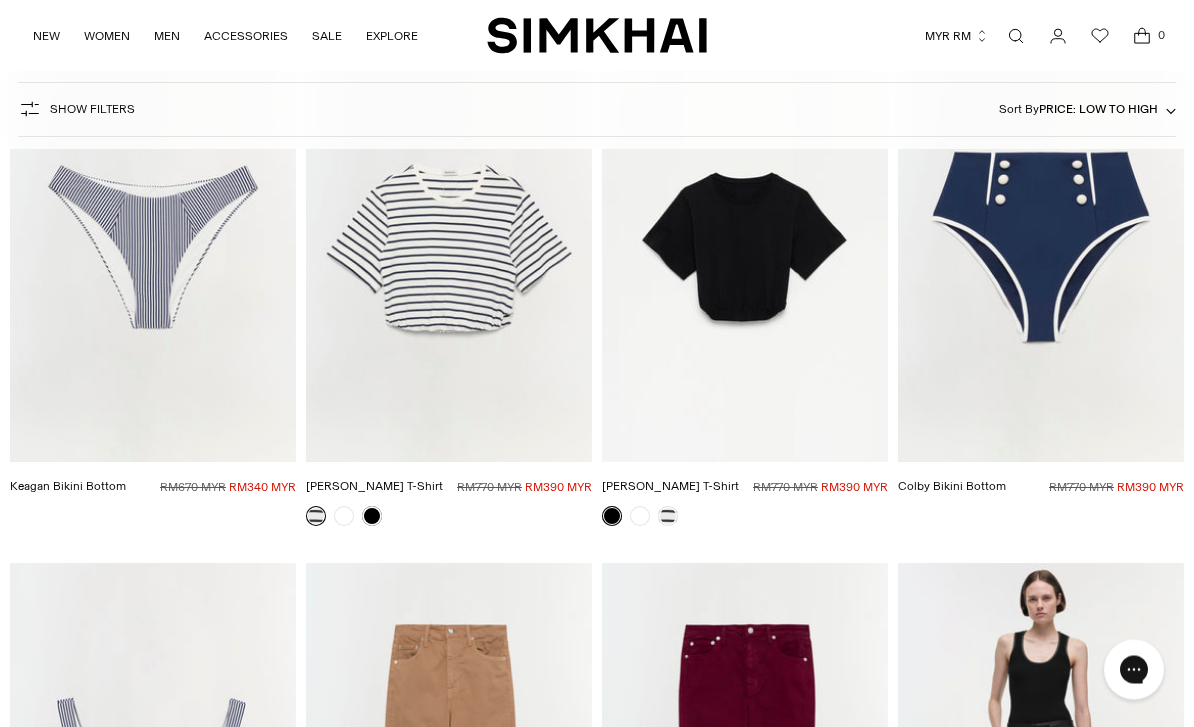 scroll, scrollTop: 246, scrollLeft: 0, axis: vertical 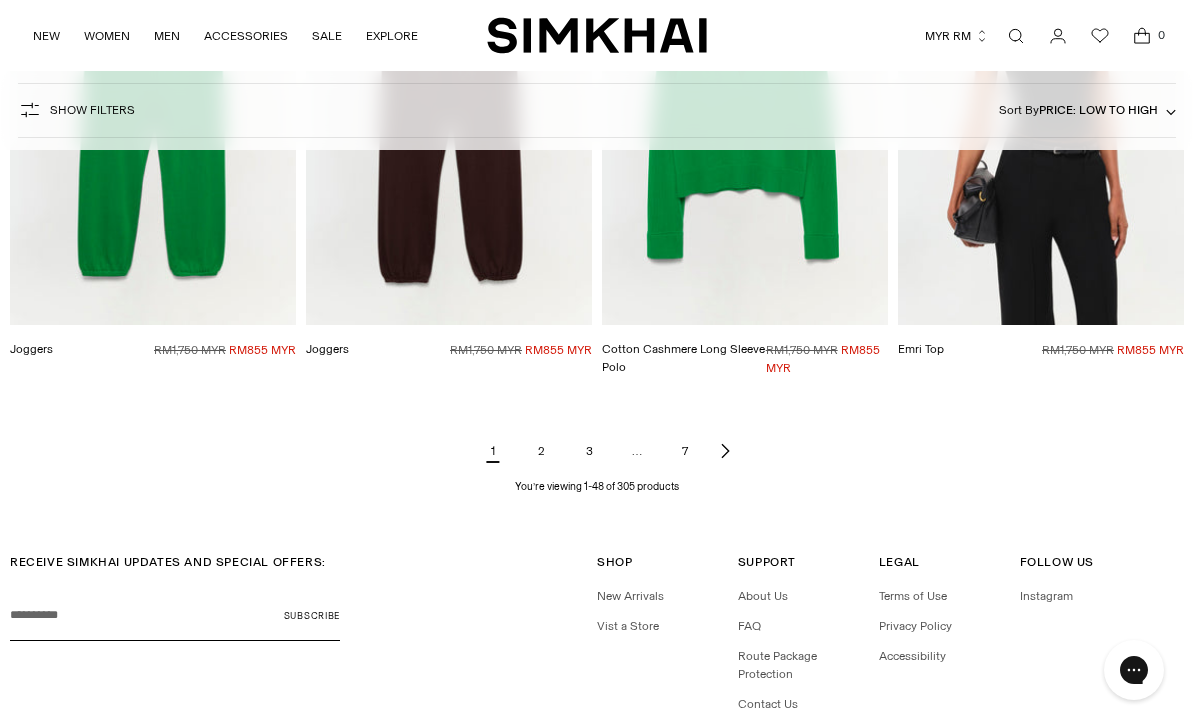 click 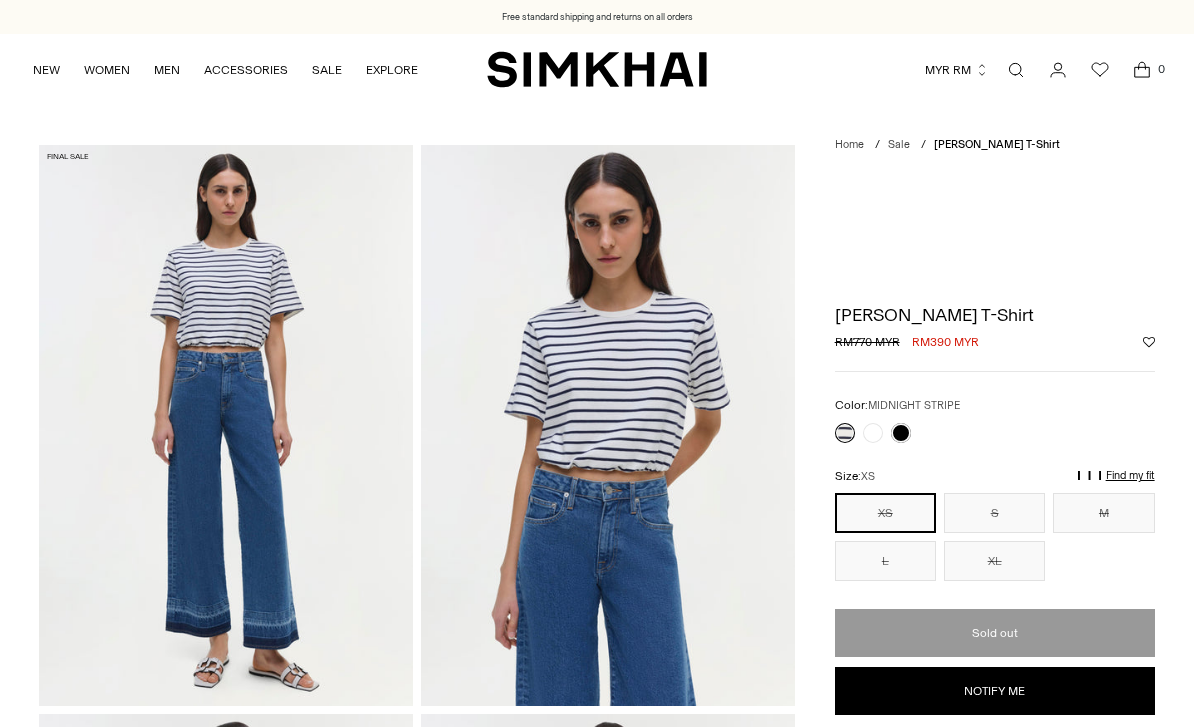 scroll, scrollTop: 0, scrollLeft: 0, axis: both 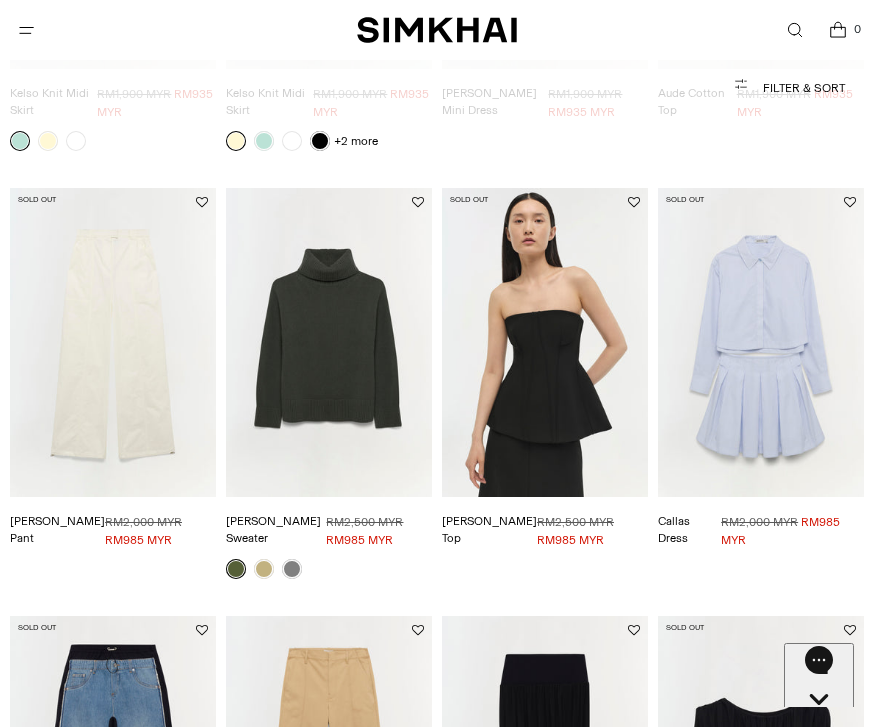 click at bounding box center [186, 30] 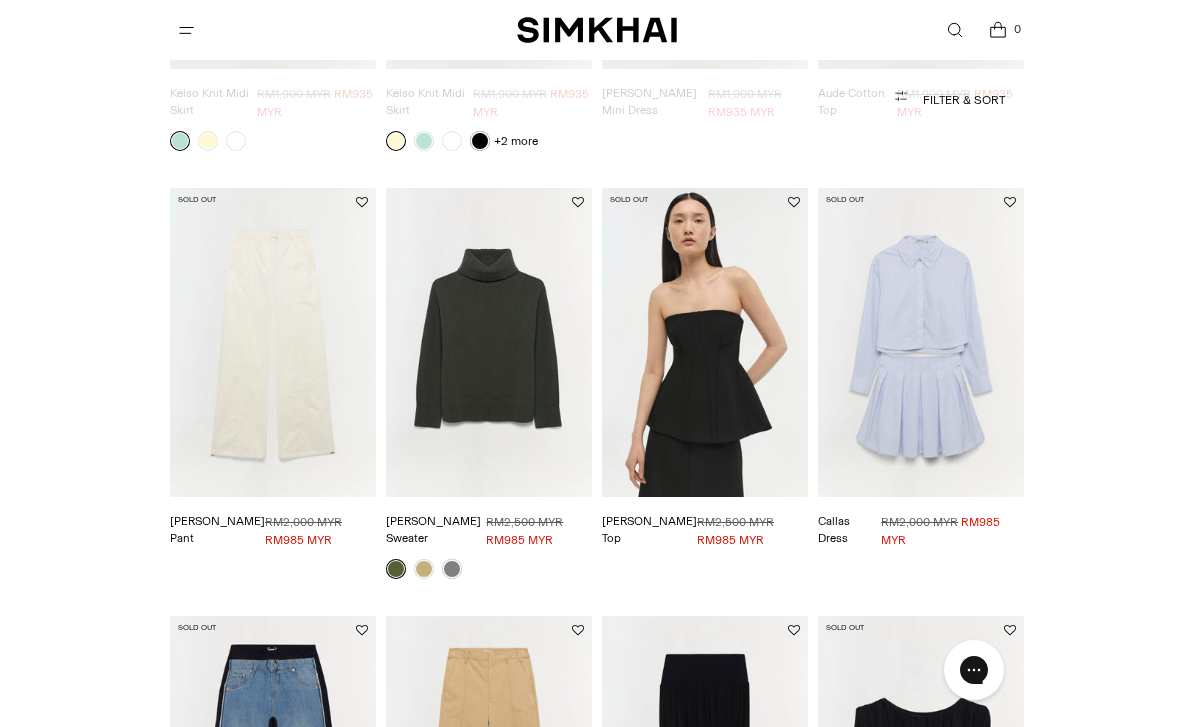 scroll, scrollTop: 4896, scrollLeft: 0, axis: vertical 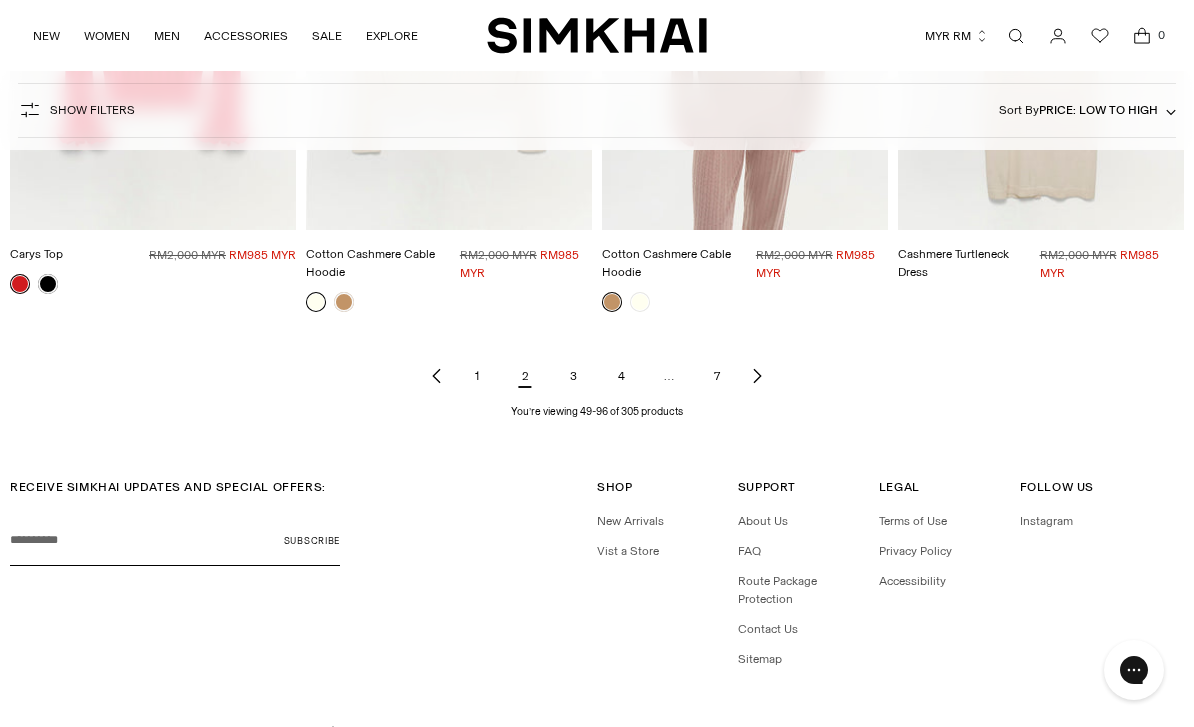 click 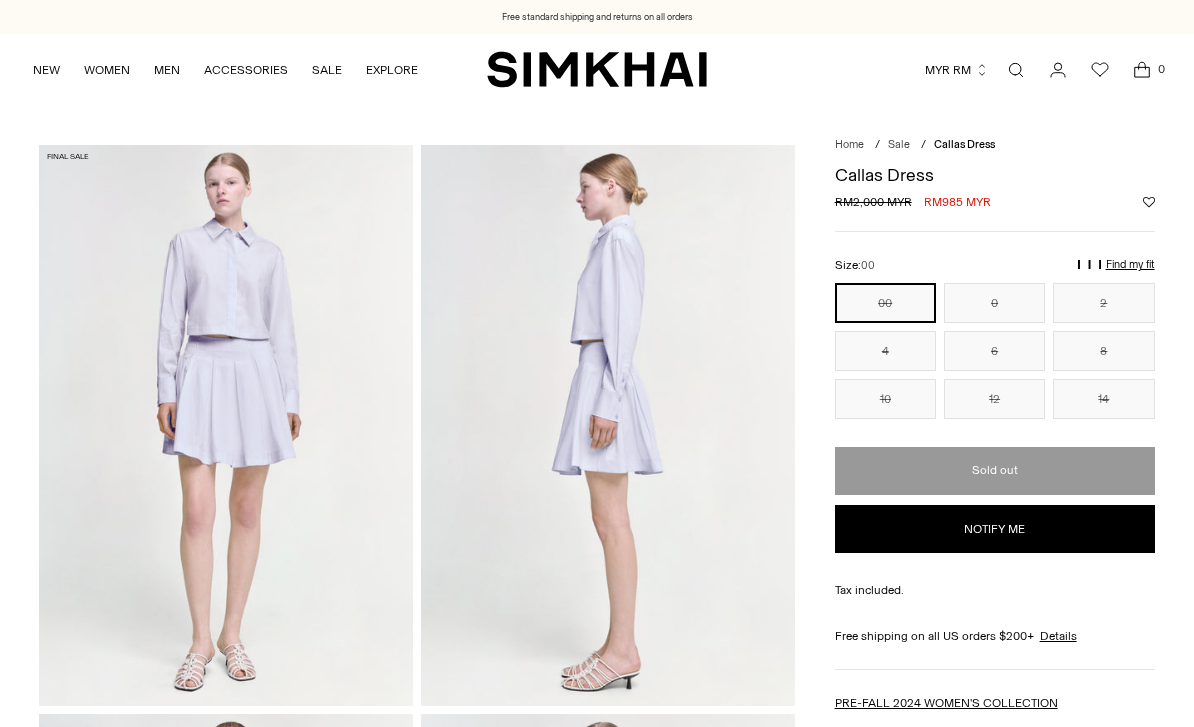 scroll, scrollTop: 0, scrollLeft: 0, axis: both 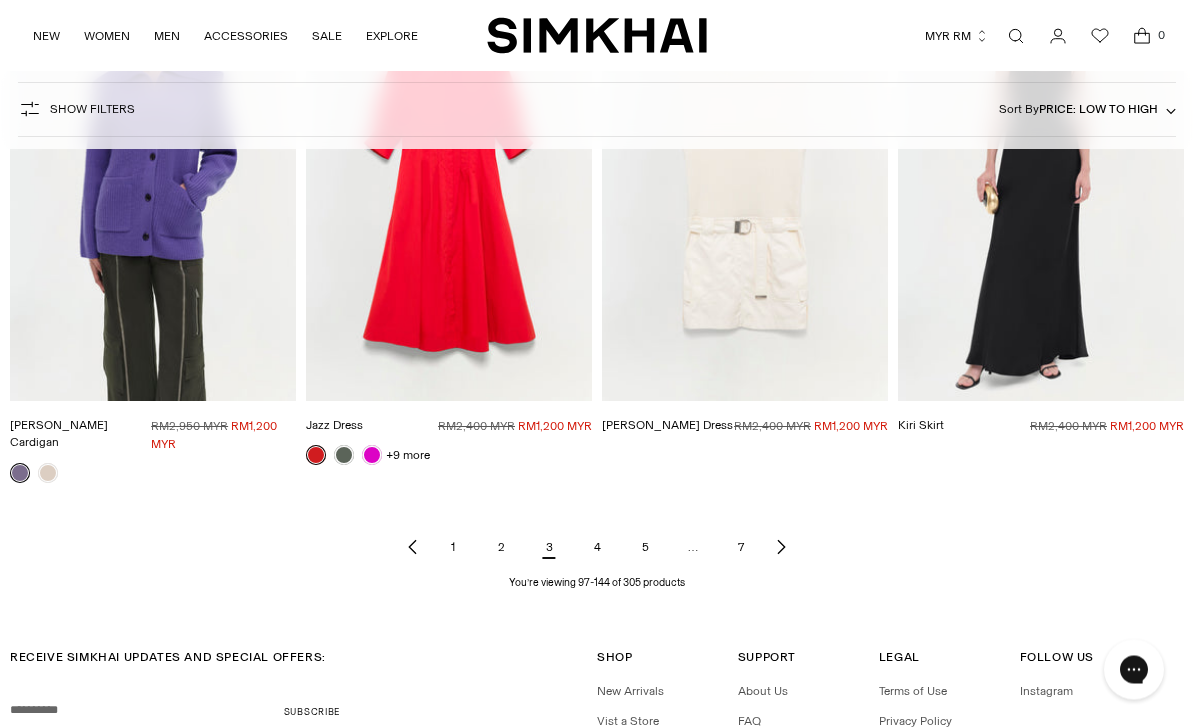 click 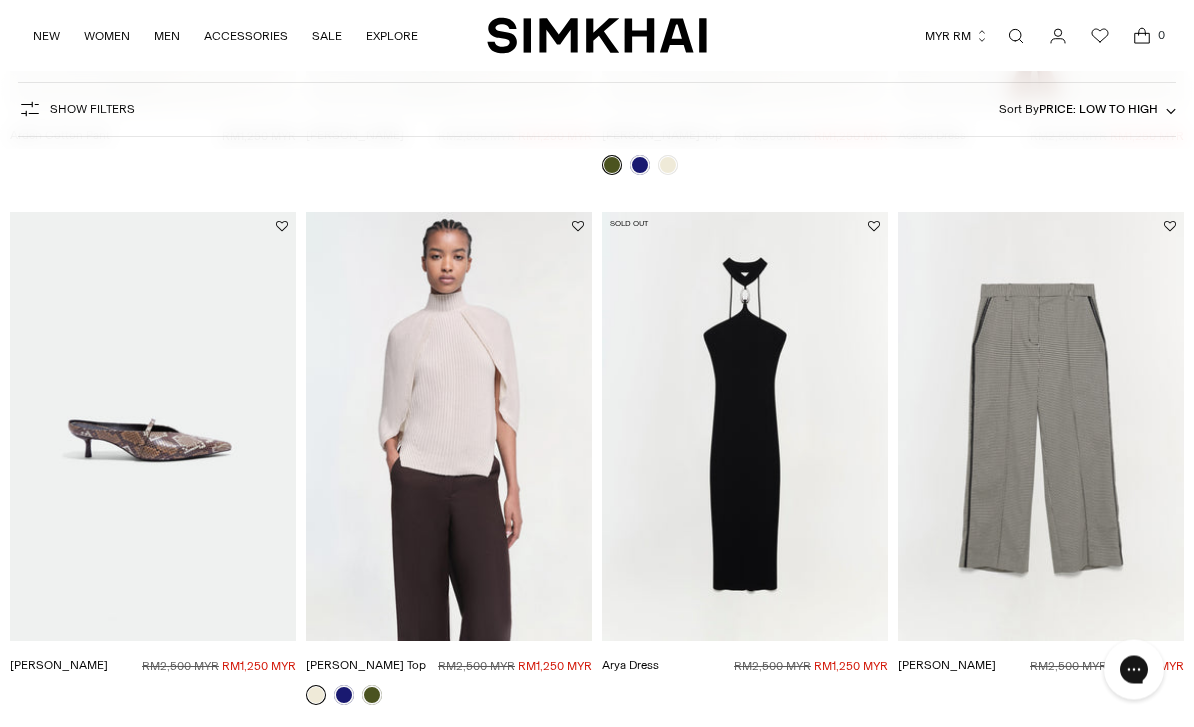 scroll, scrollTop: 1710, scrollLeft: 0, axis: vertical 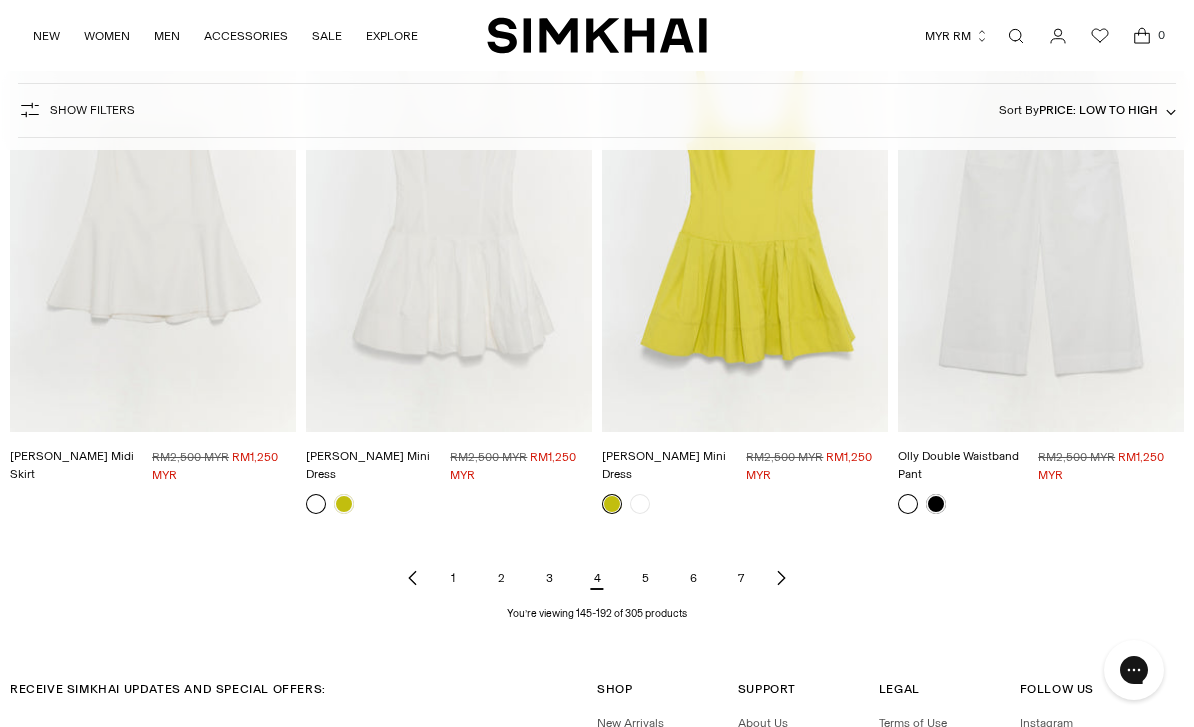 click 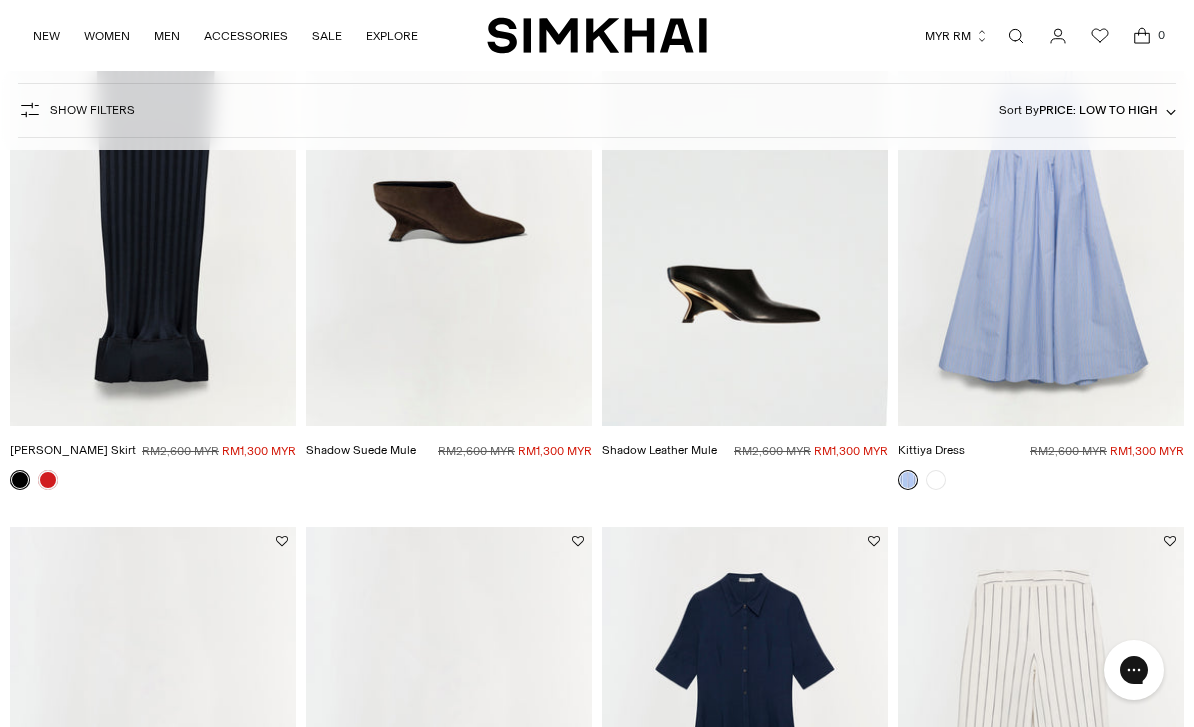 scroll, scrollTop: 1164, scrollLeft: 0, axis: vertical 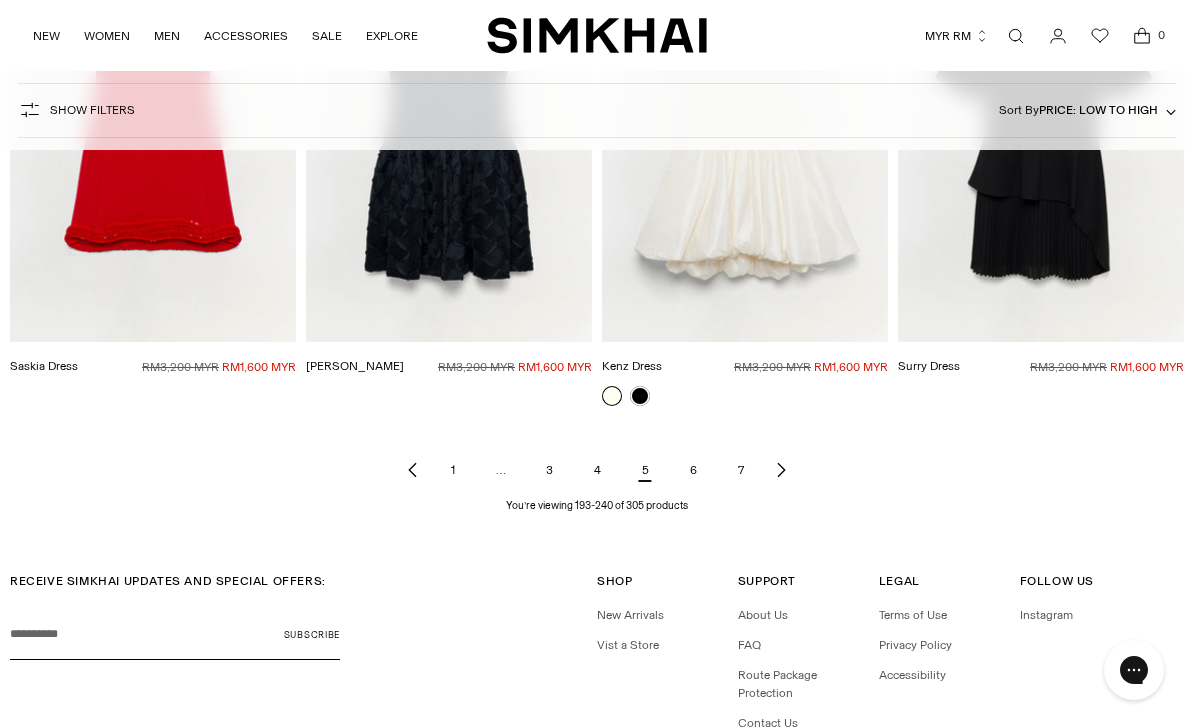 click on "6" at bounding box center (693, 470) 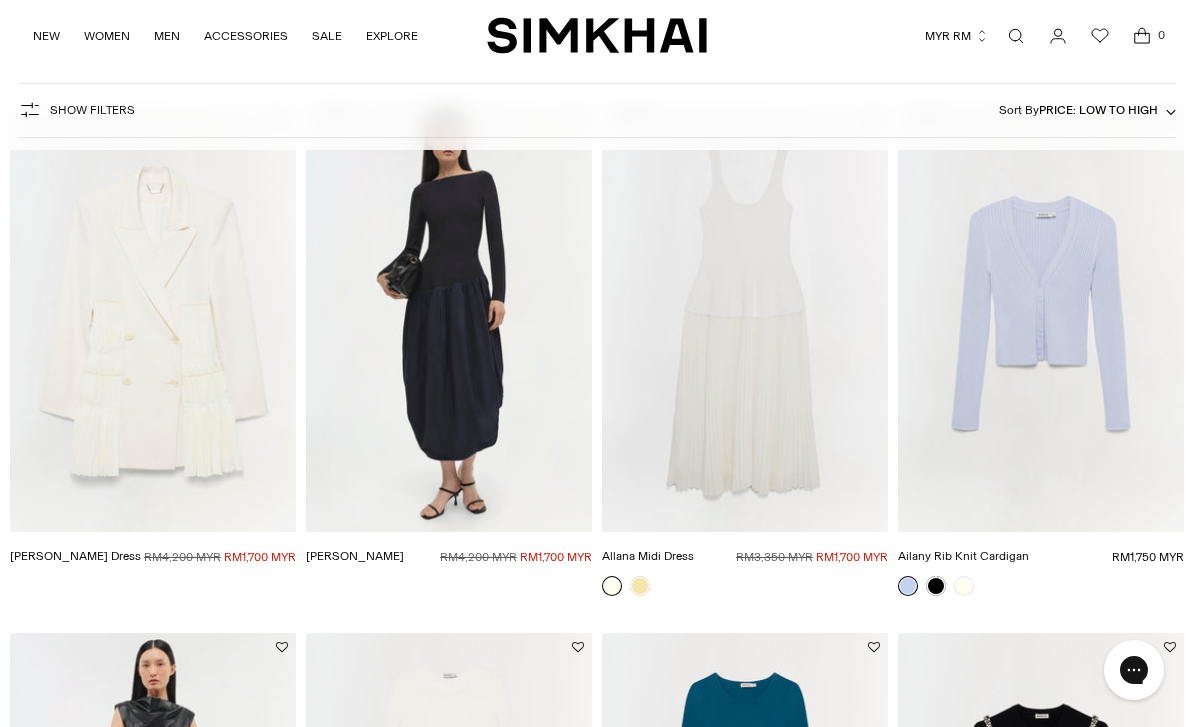 scroll, scrollTop: 0, scrollLeft: 0, axis: both 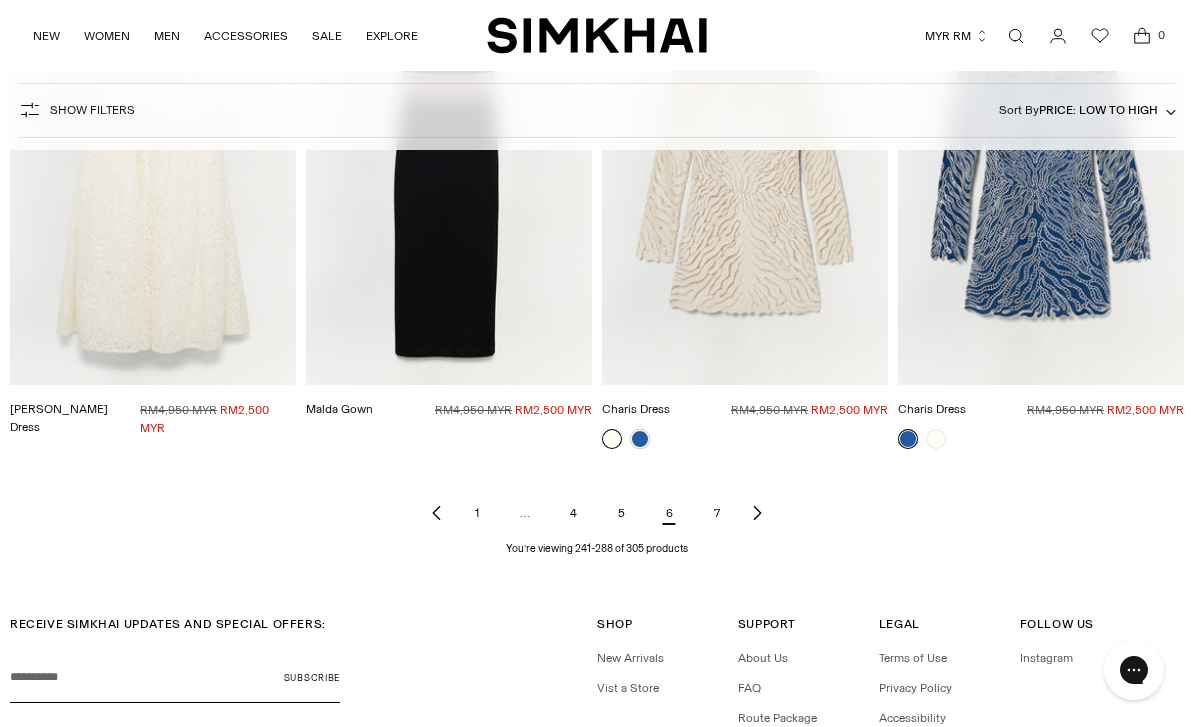 click on "7" at bounding box center [717, 513] 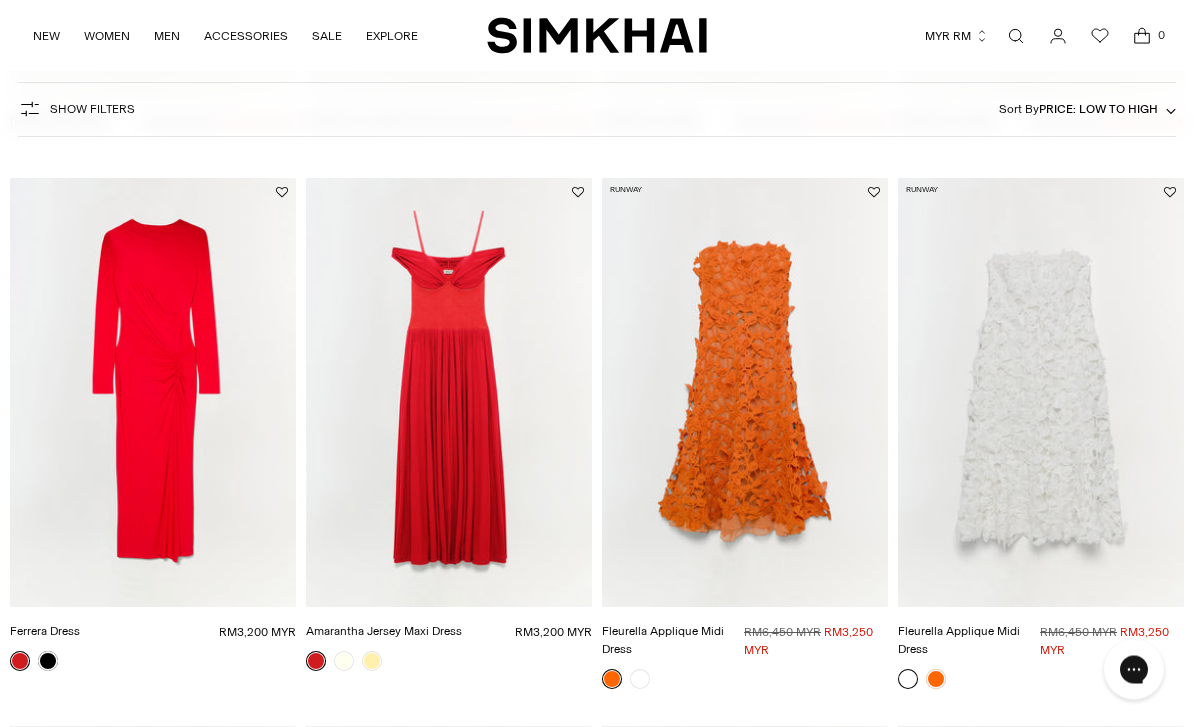 scroll, scrollTop: 705, scrollLeft: 0, axis: vertical 